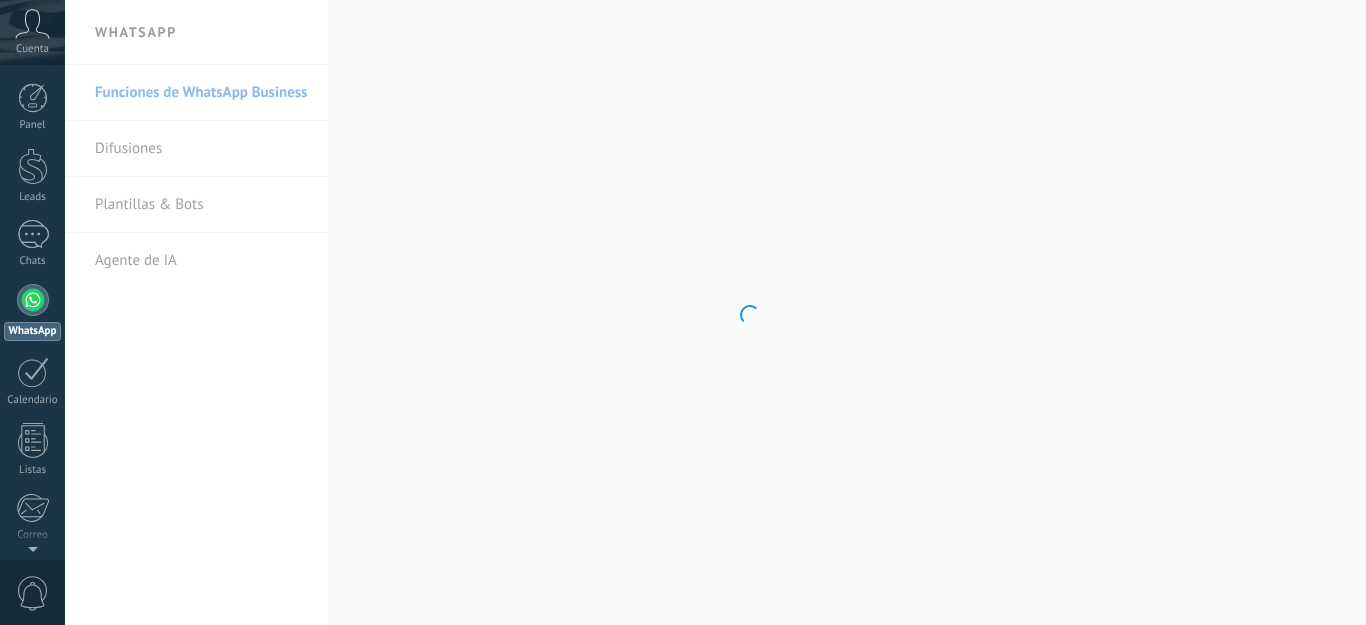 scroll, scrollTop: 0, scrollLeft: 0, axis: both 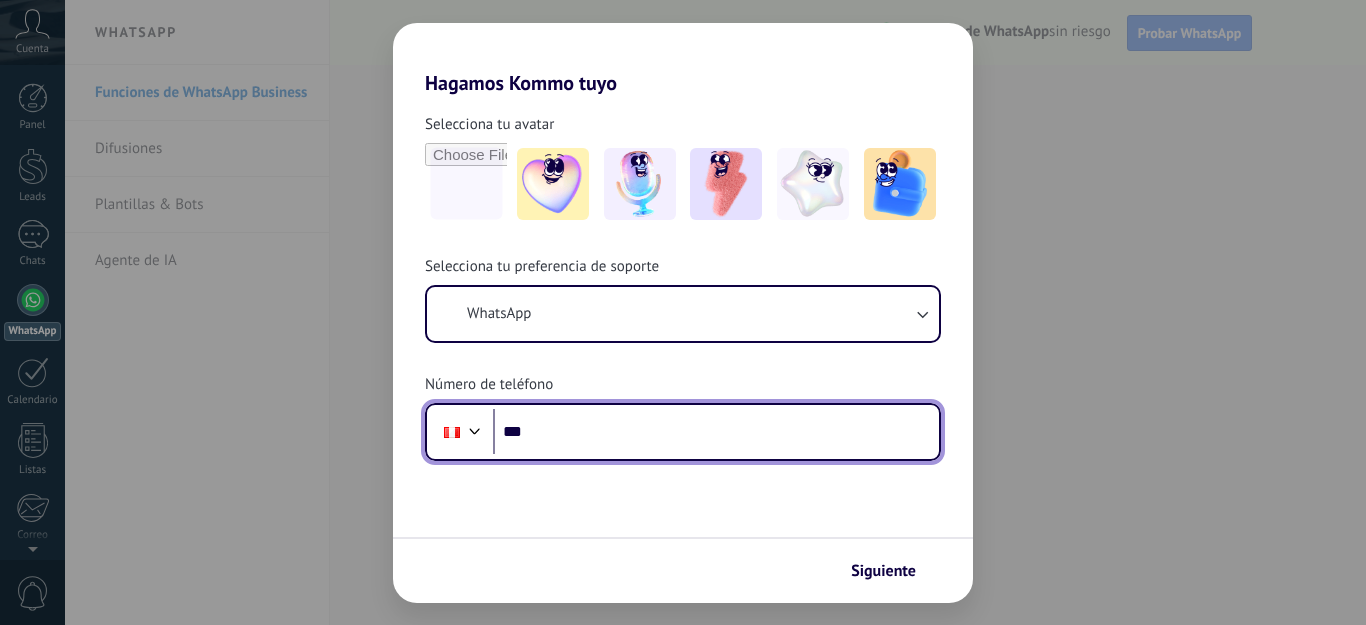 click on "***" at bounding box center (716, 432) 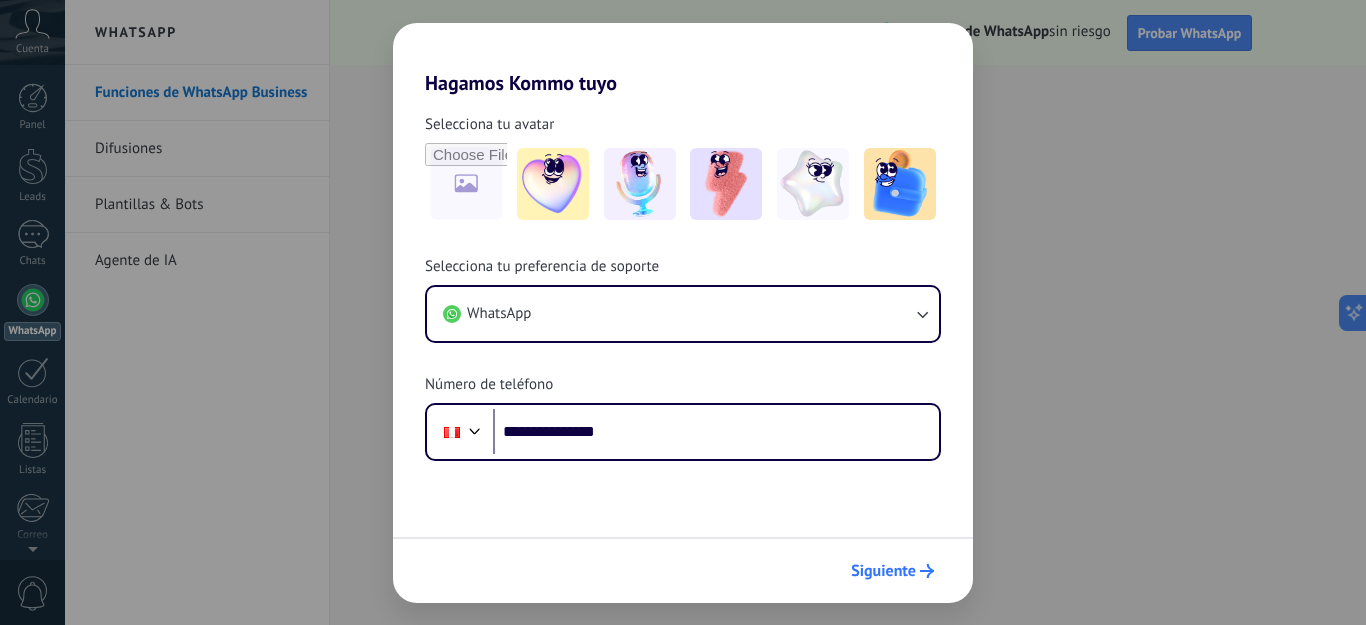click on "Siguiente" at bounding box center (883, 571) 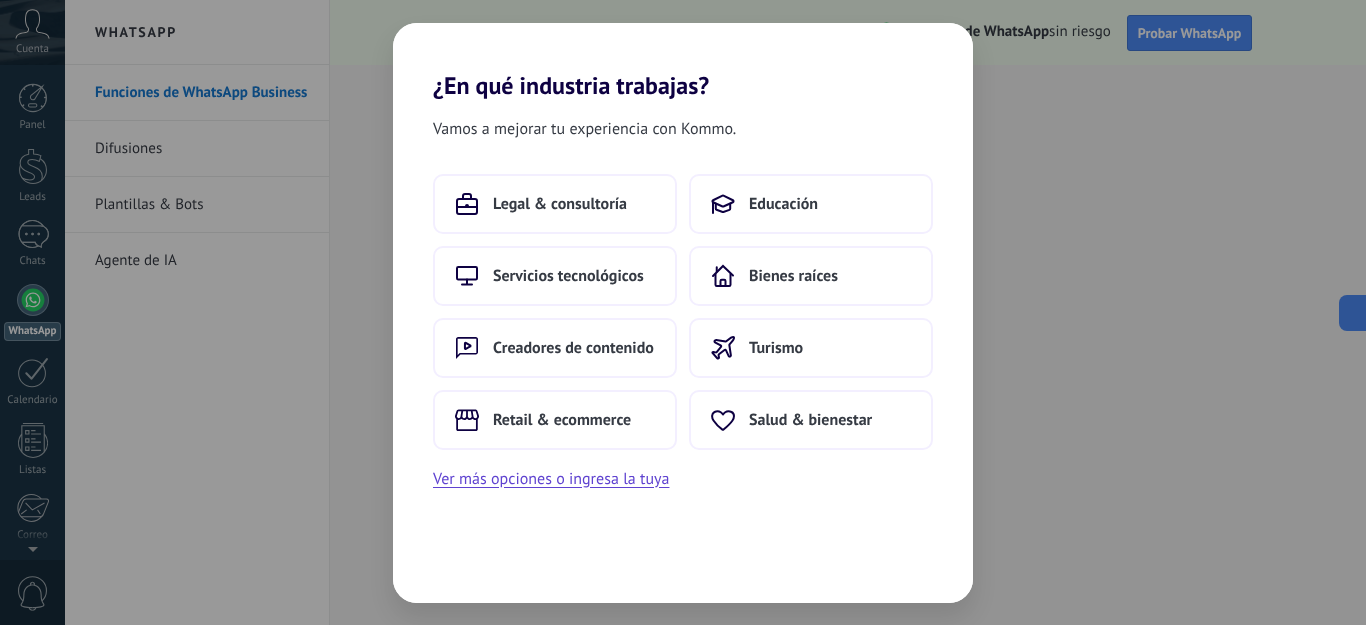 scroll, scrollTop: 0, scrollLeft: 0, axis: both 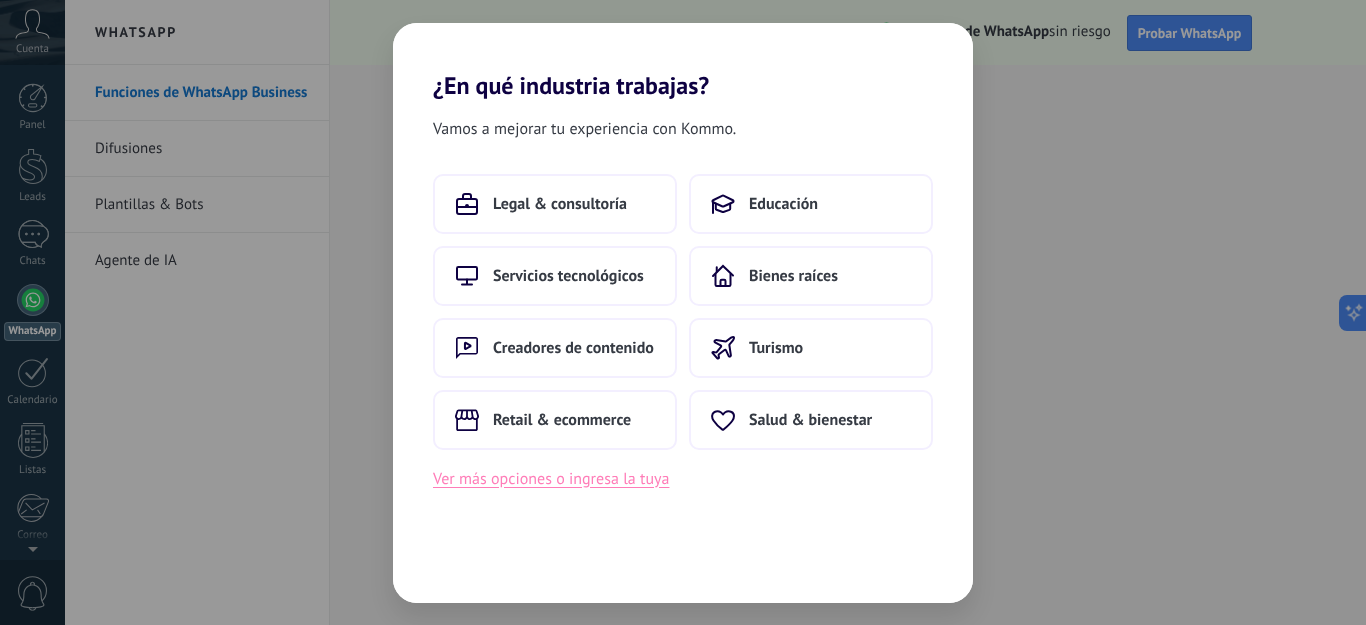 click on "Ver más opciones o ingresa la tuya" at bounding box center (551, 479) 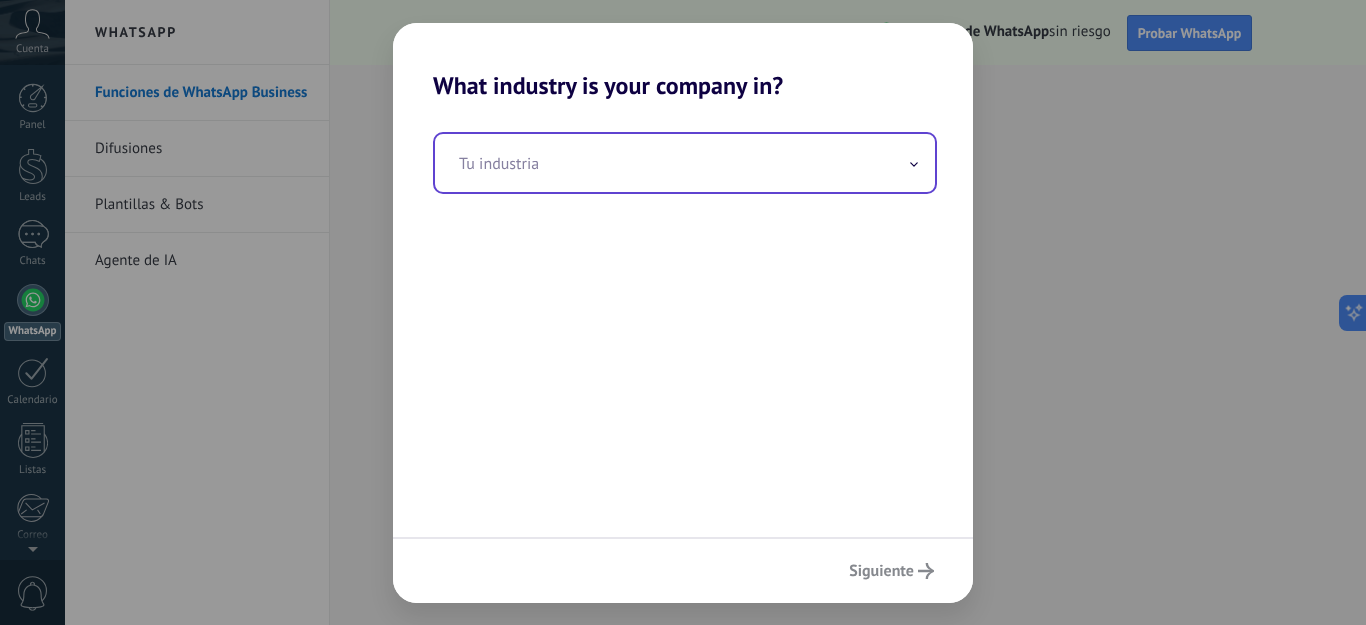 click at bounding box center (685, 163) 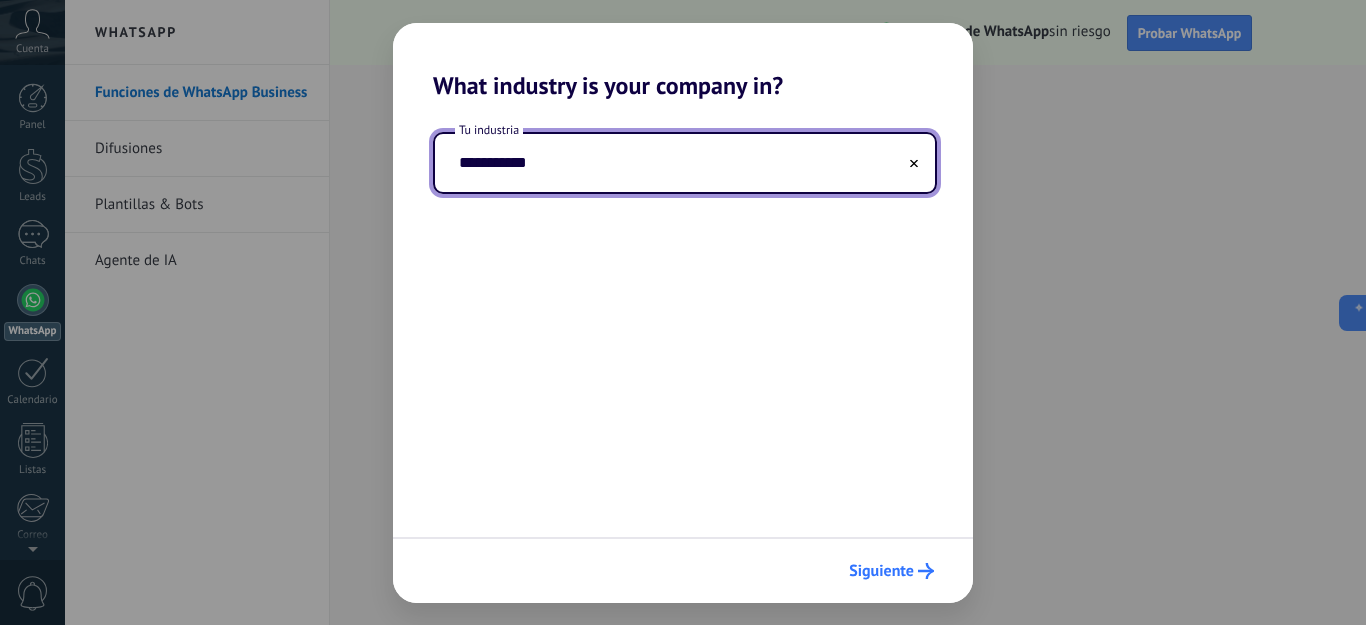 type on "**********" 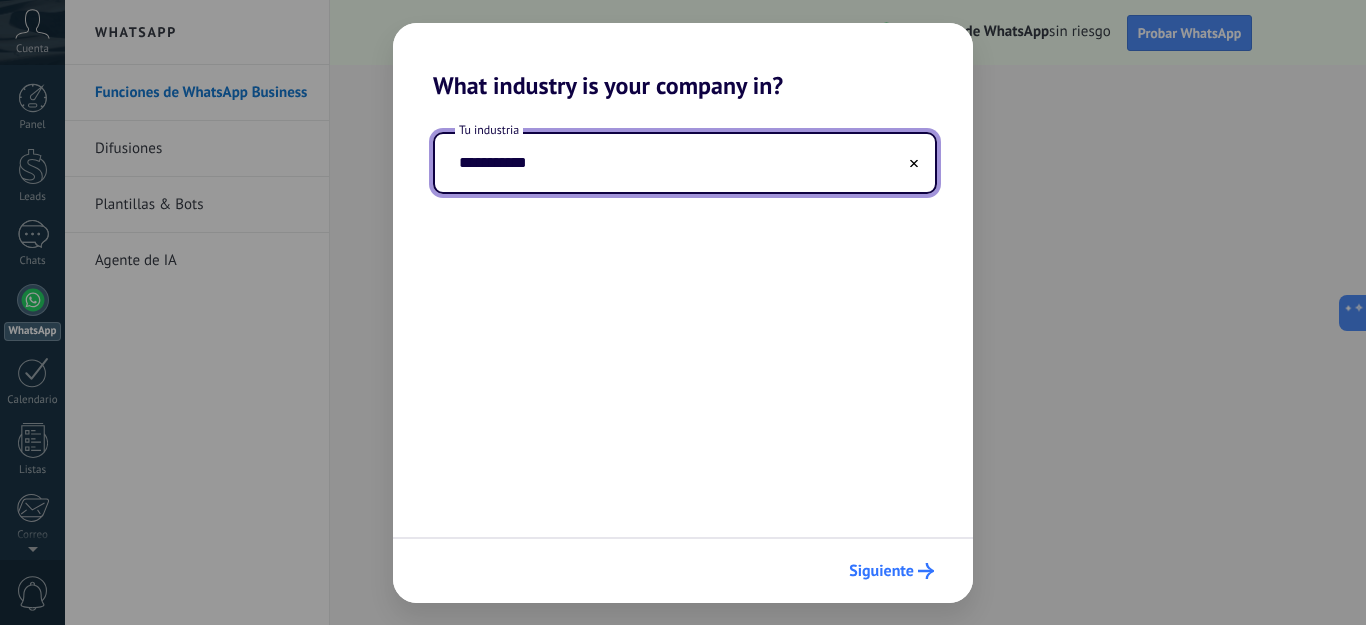 click on "Siguiente" at bounding box center [881, 571] 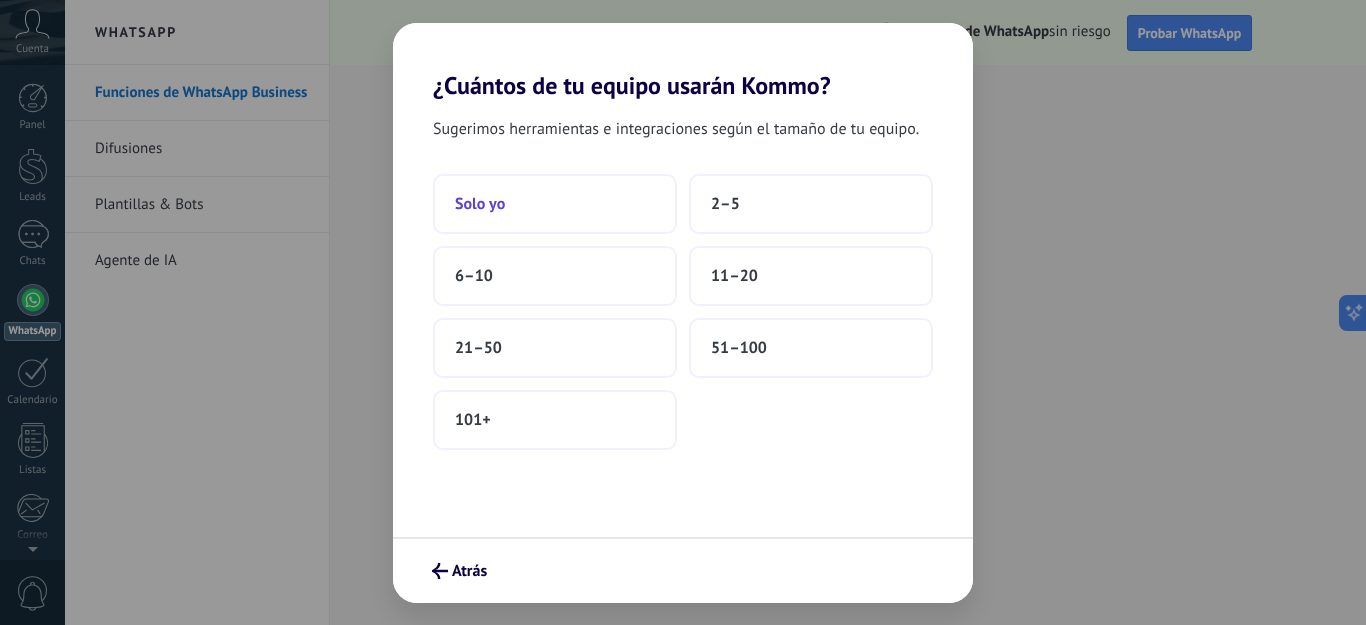 click on "Solo yo" at bounding box center [555, 204] 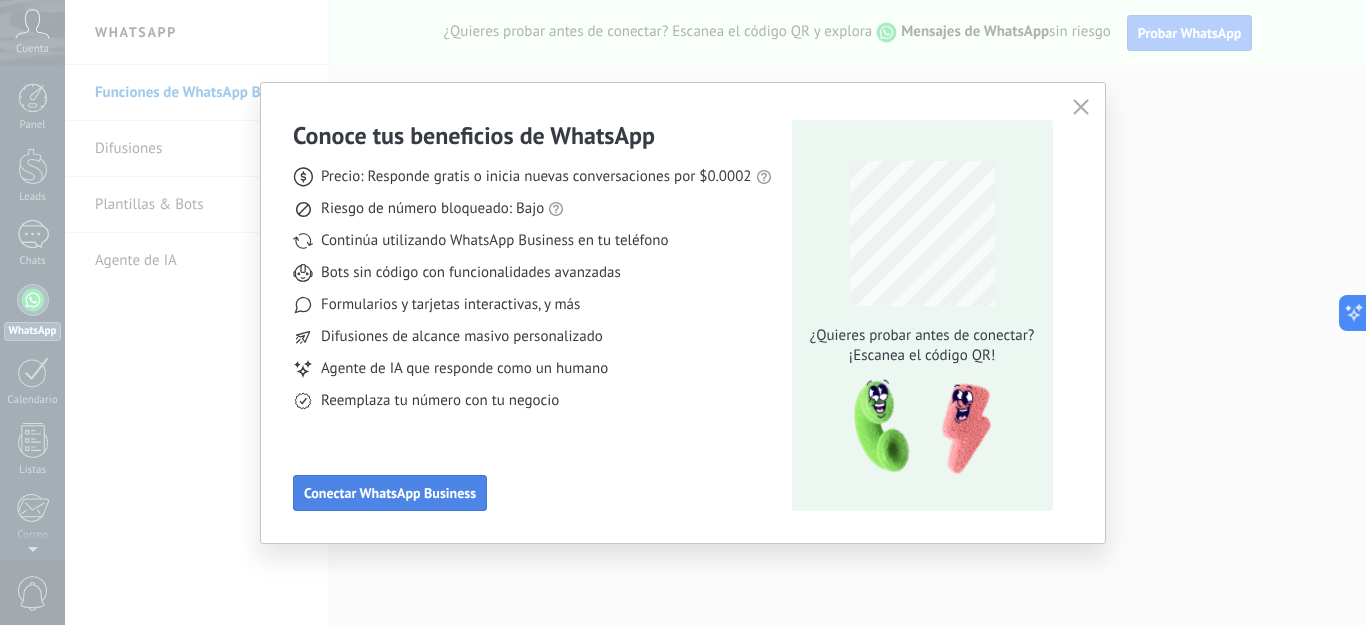 click on "Conectar WhatsApp Business" at bounding box center (390, 493) 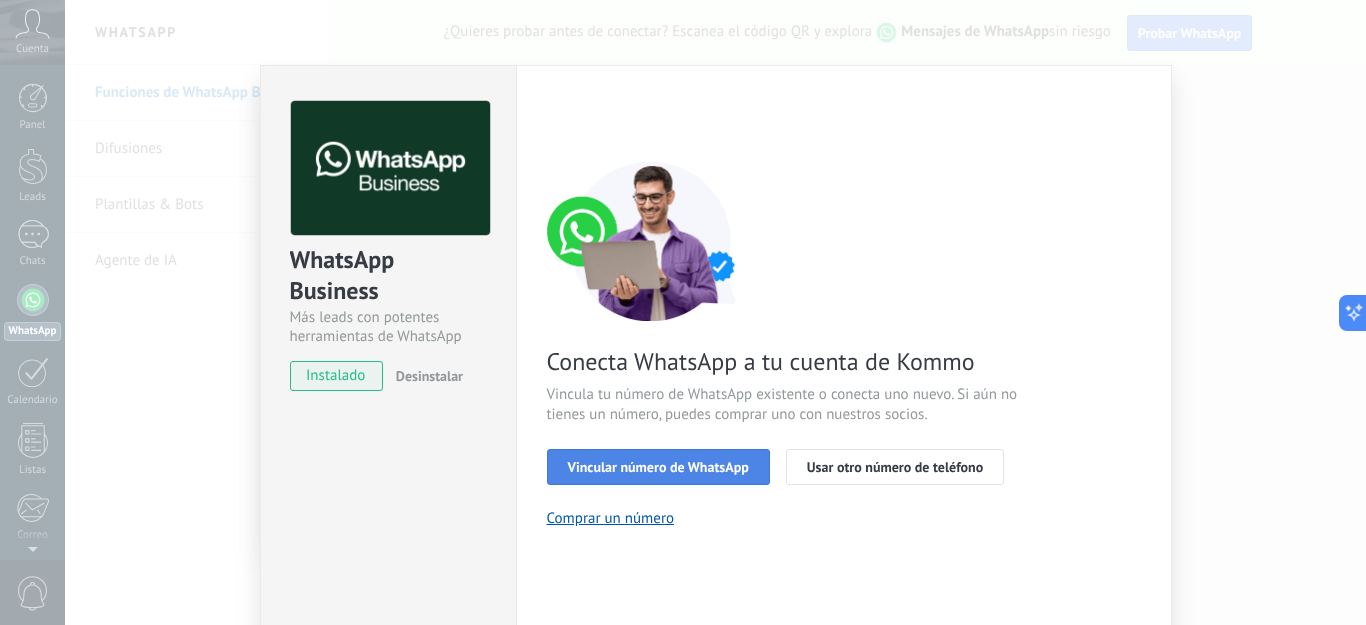 click on "Vincular número de WhatsApp" at bounding box center [658, 467] 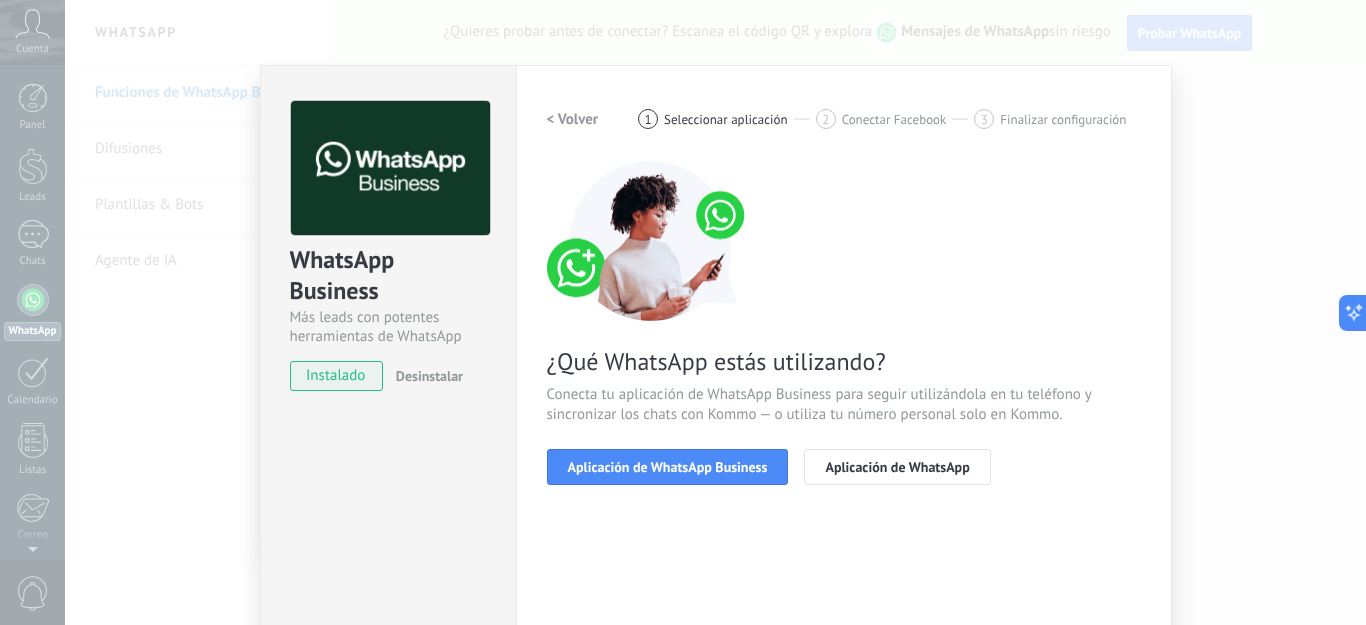 click on "Aplicación de WhatsApp Business" at bounding box center (668, 467) 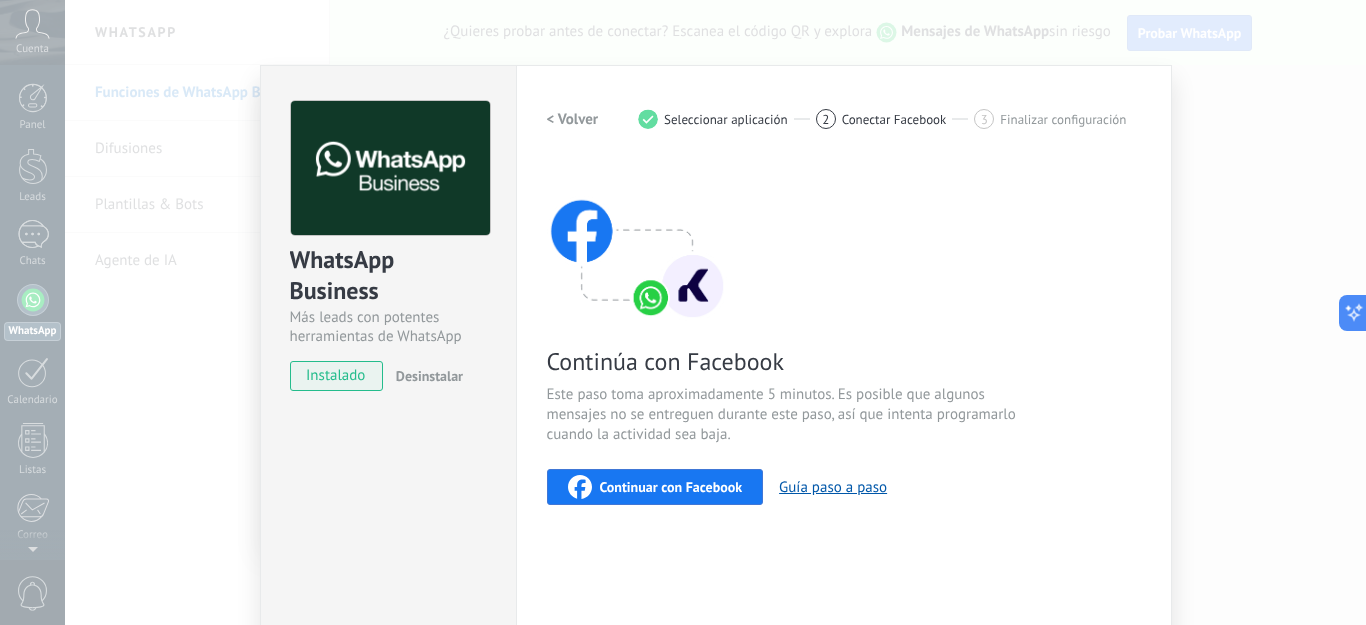 click on "Continuar con Facebook" at bounding box center (671, 487) 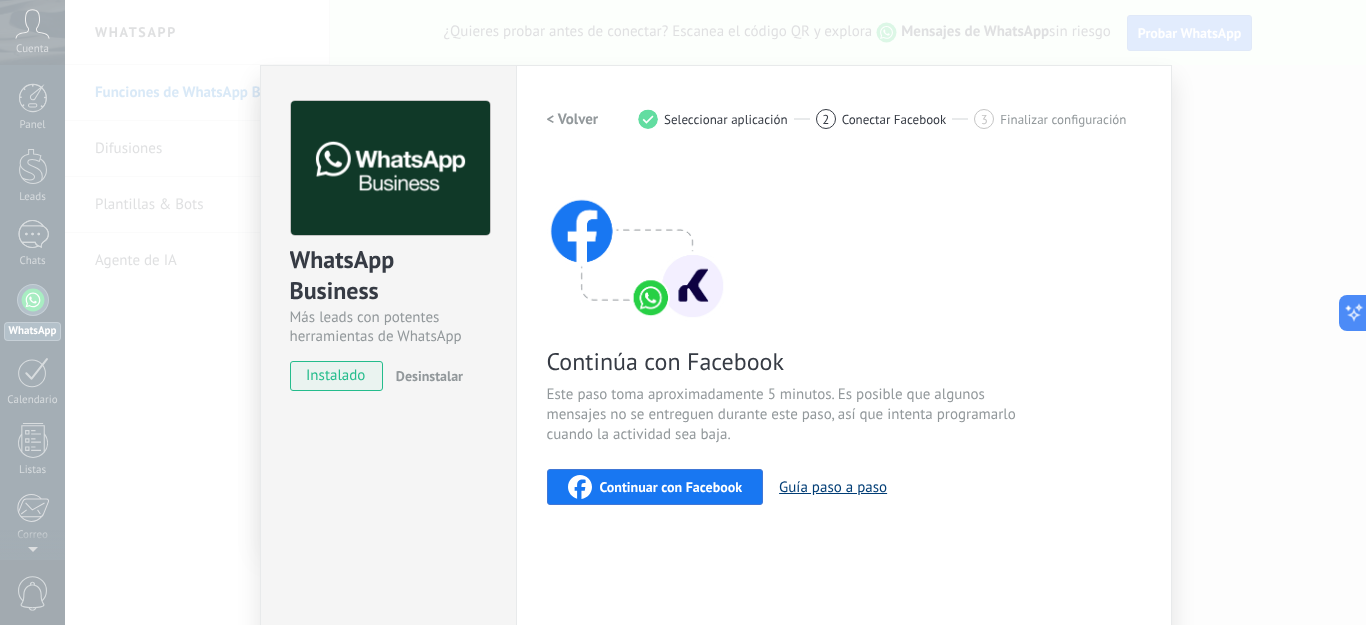 click on "Guía paso a paso" at bounding box center (833, 487) 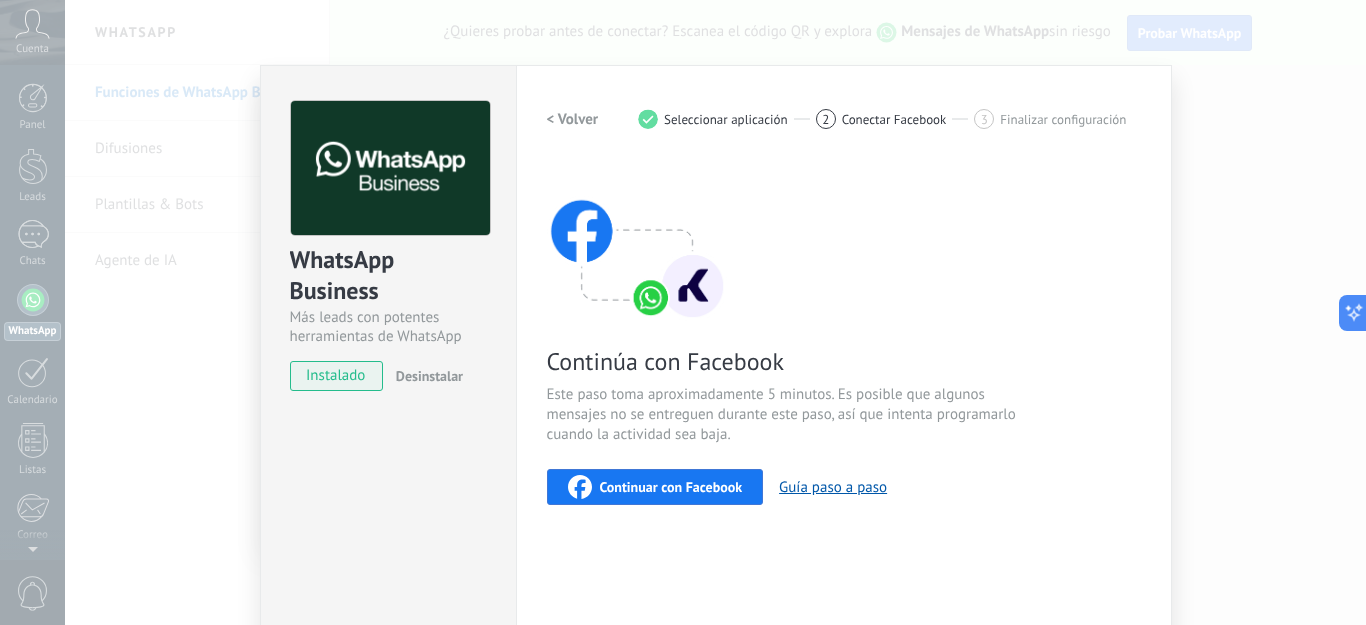 click on "instalado" at bounding box center [336, 376] 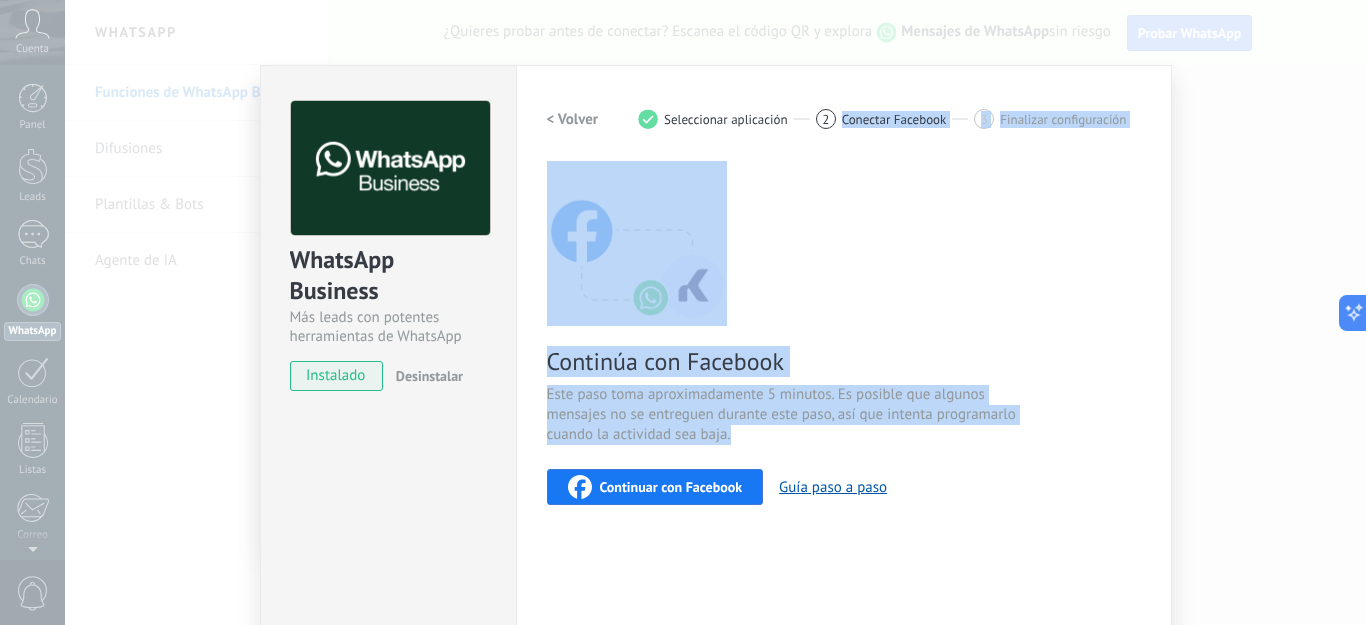 drag, startPoint x: 823, startPoint y: 126, endPoint x: 679, endPoint y: 485, distance: 386.80356 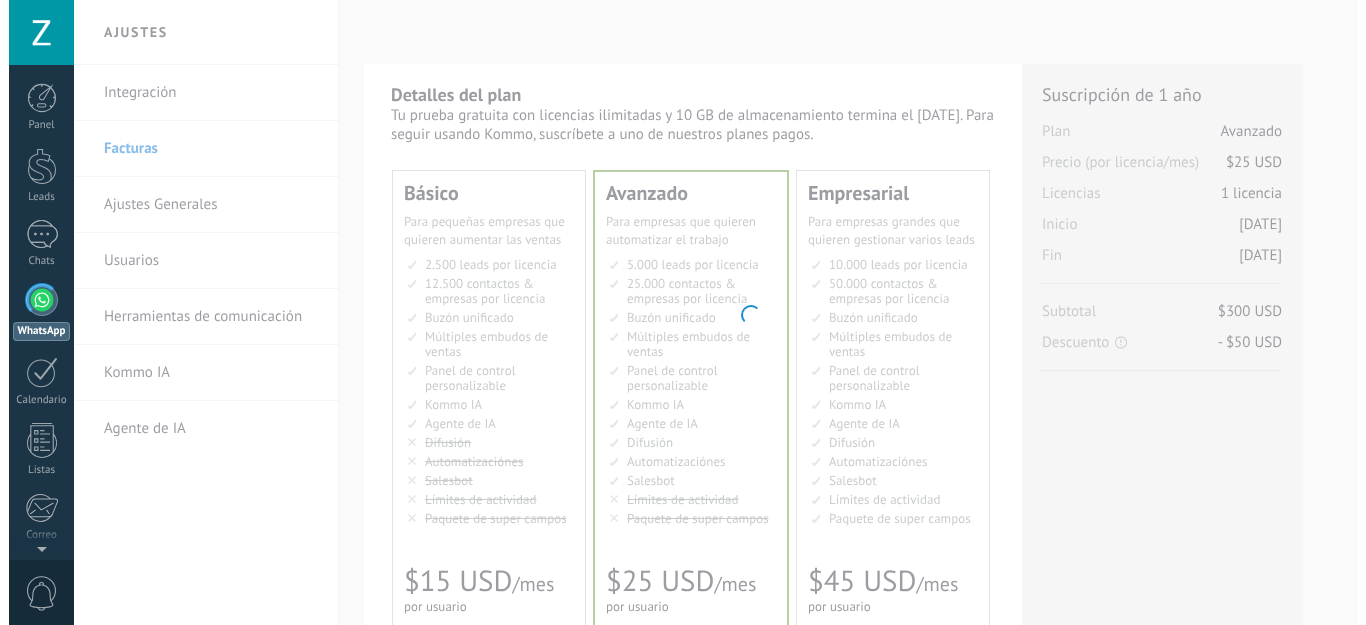 scroll, scrollTop: 0, scrollLeft: 0, axis: both 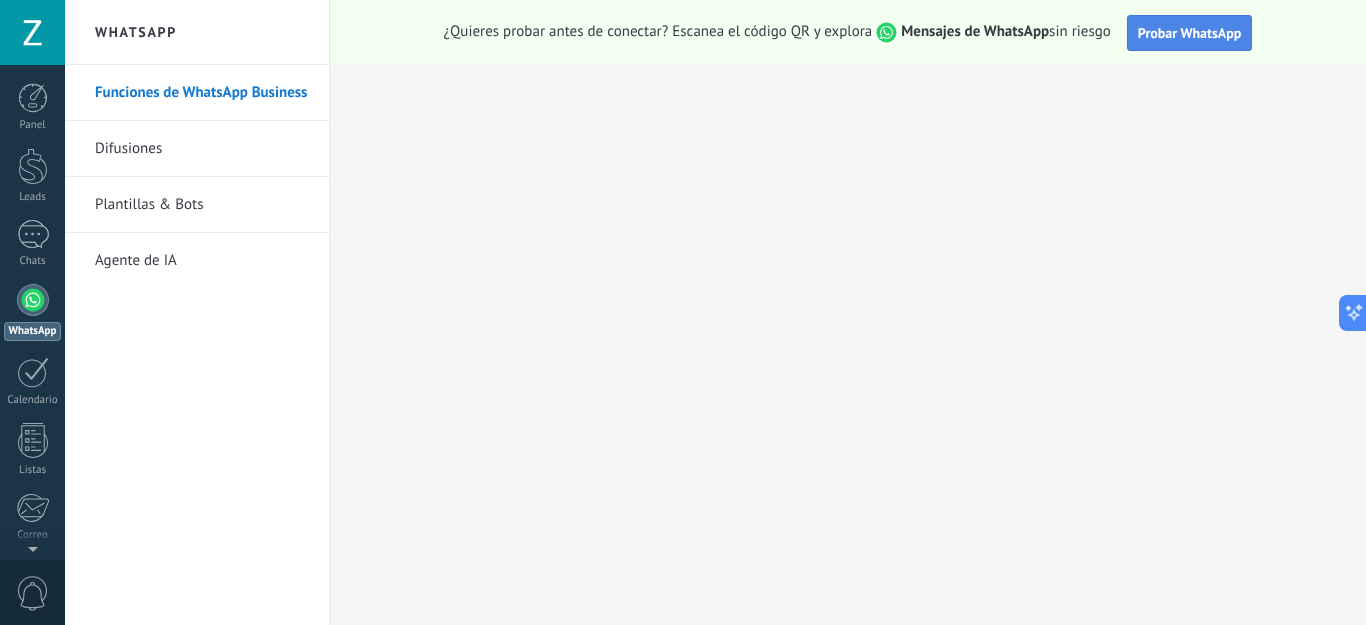 click on "Probar WhatsApp" at bounding box center (1190, 33) 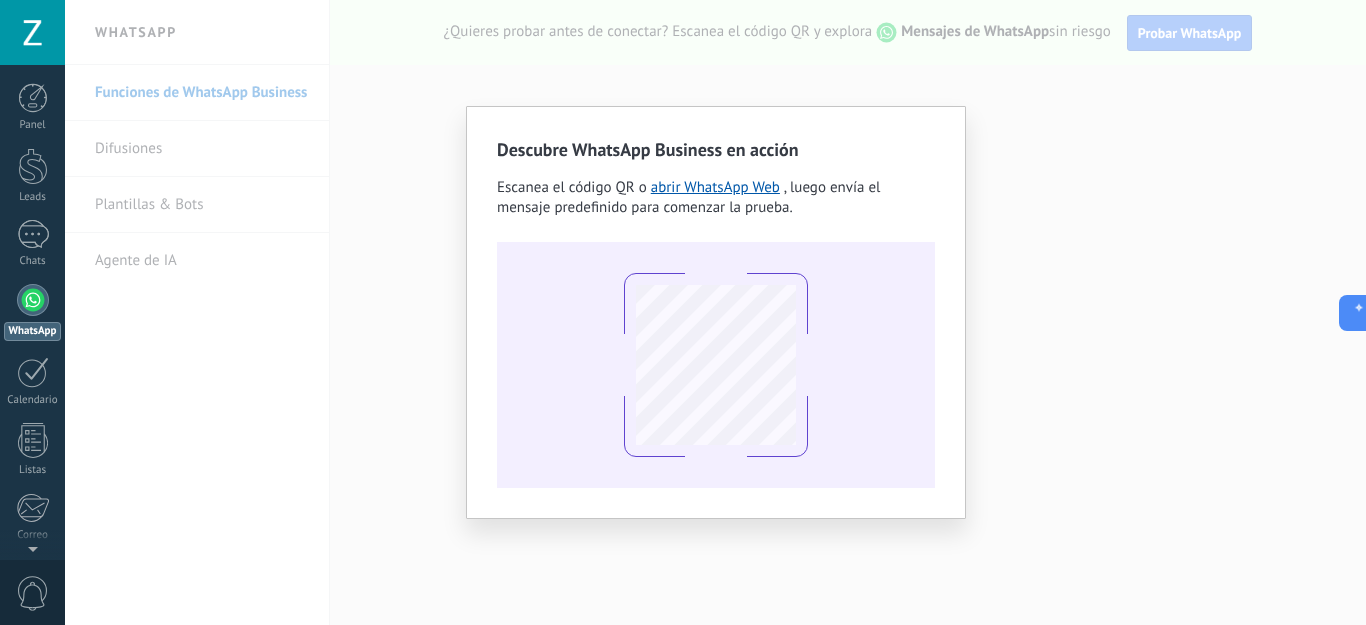 click on "Descubre WhatsApp Business en acción Escanea el código QR o   abrir WhatsApp Web   , luego envía el mensaje predefinido para comenzar la prueba." at bounding box center (715, 312) 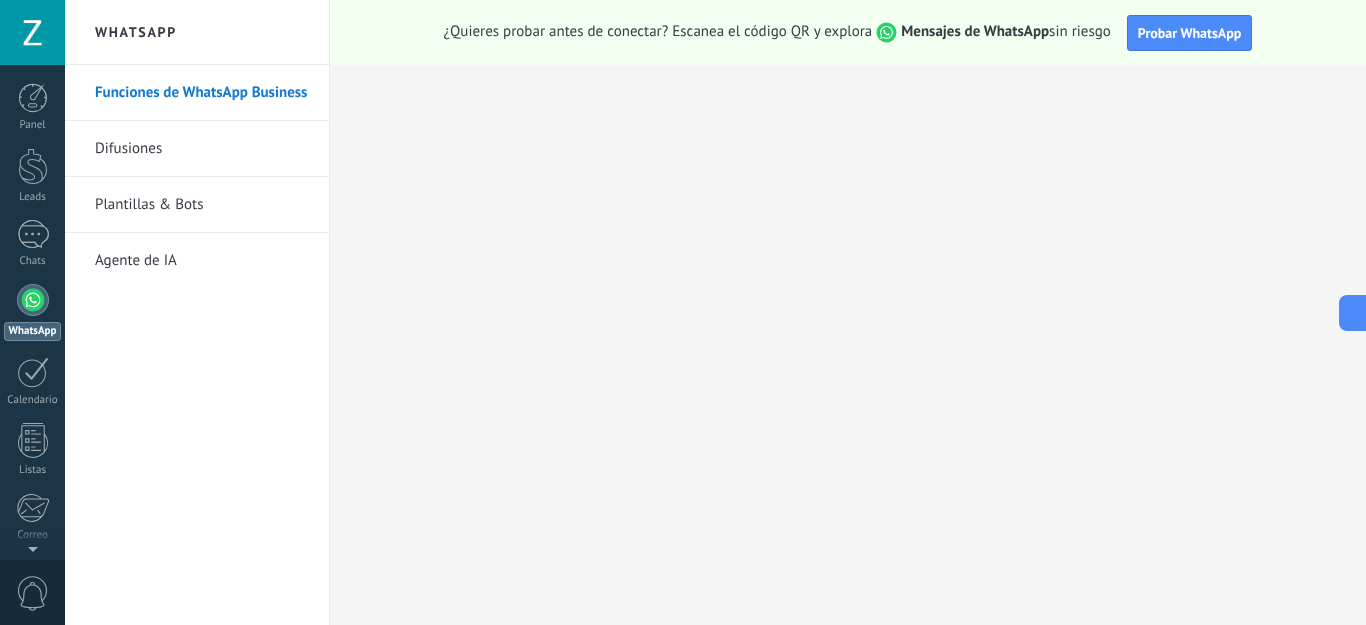 click on "Agente de IA" at bounding box center [202, 261] 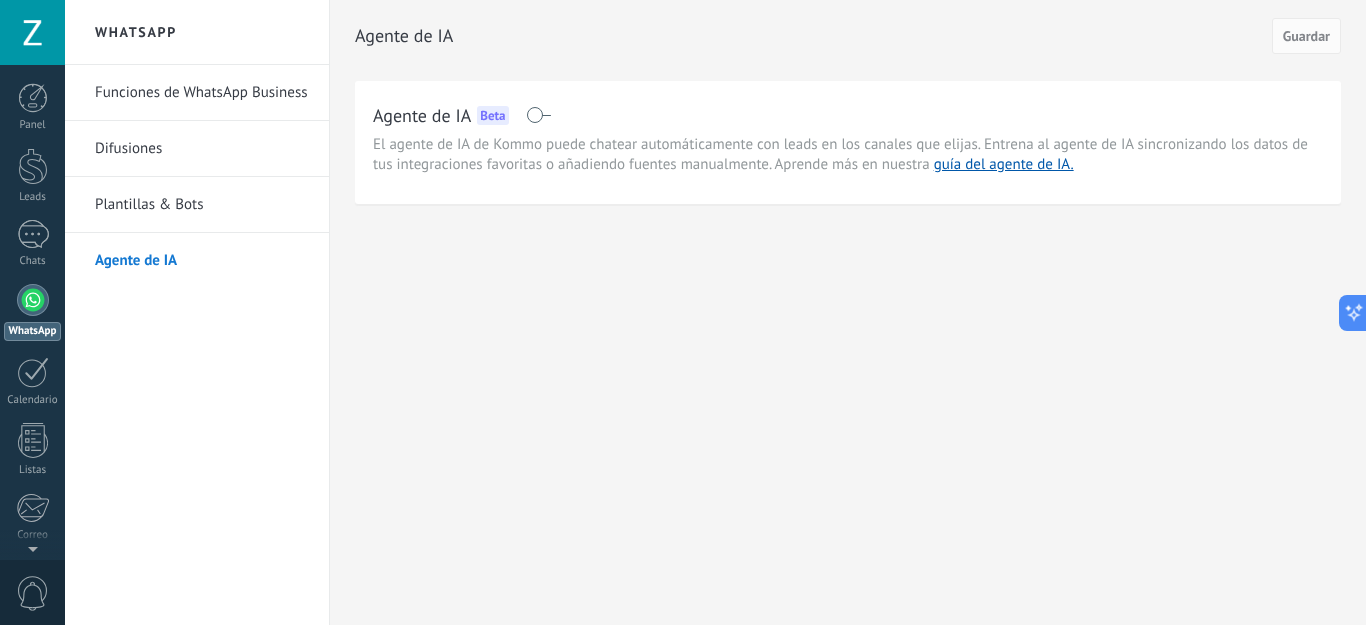 click at bounding box center (538, 115) 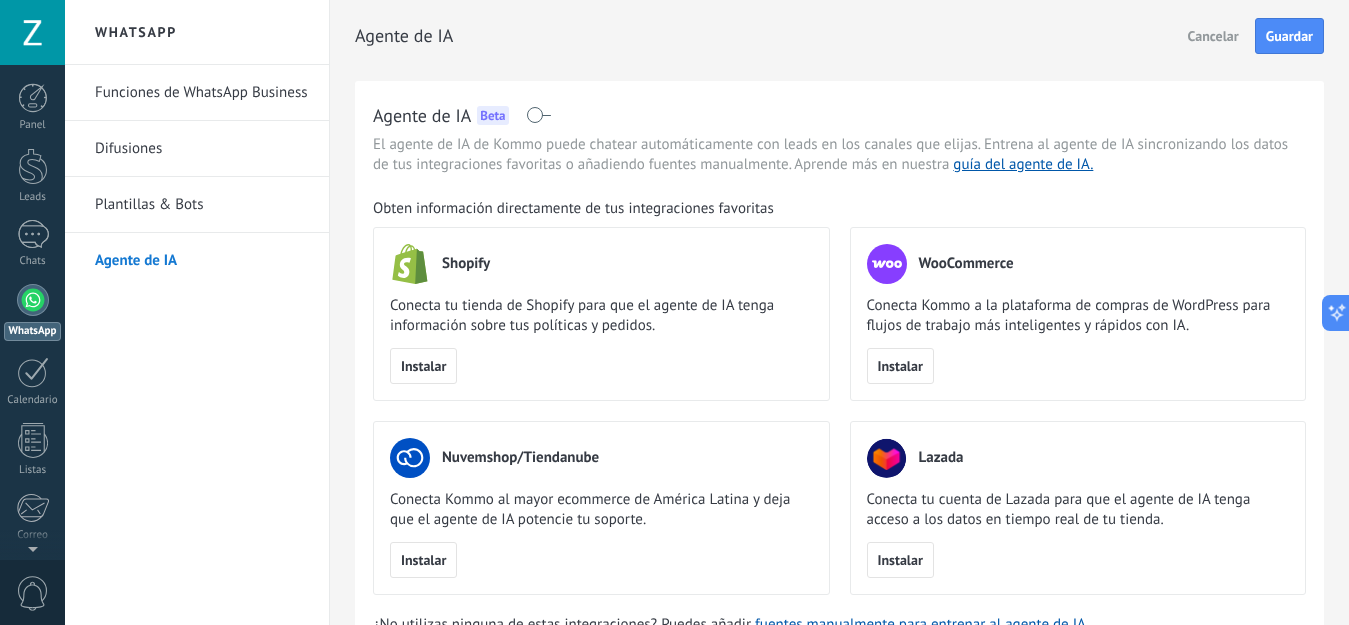 click at bounding box center [33, 300] 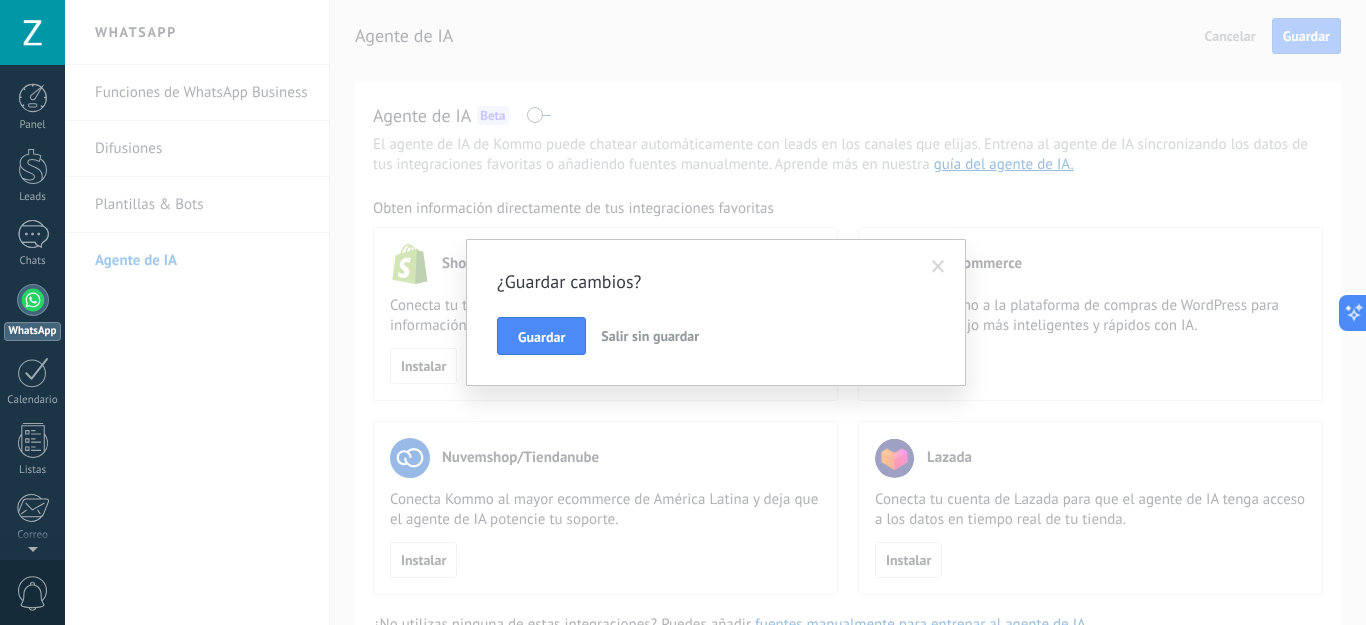 click on "Salir sin guardar" at bounding box center (650, 336) 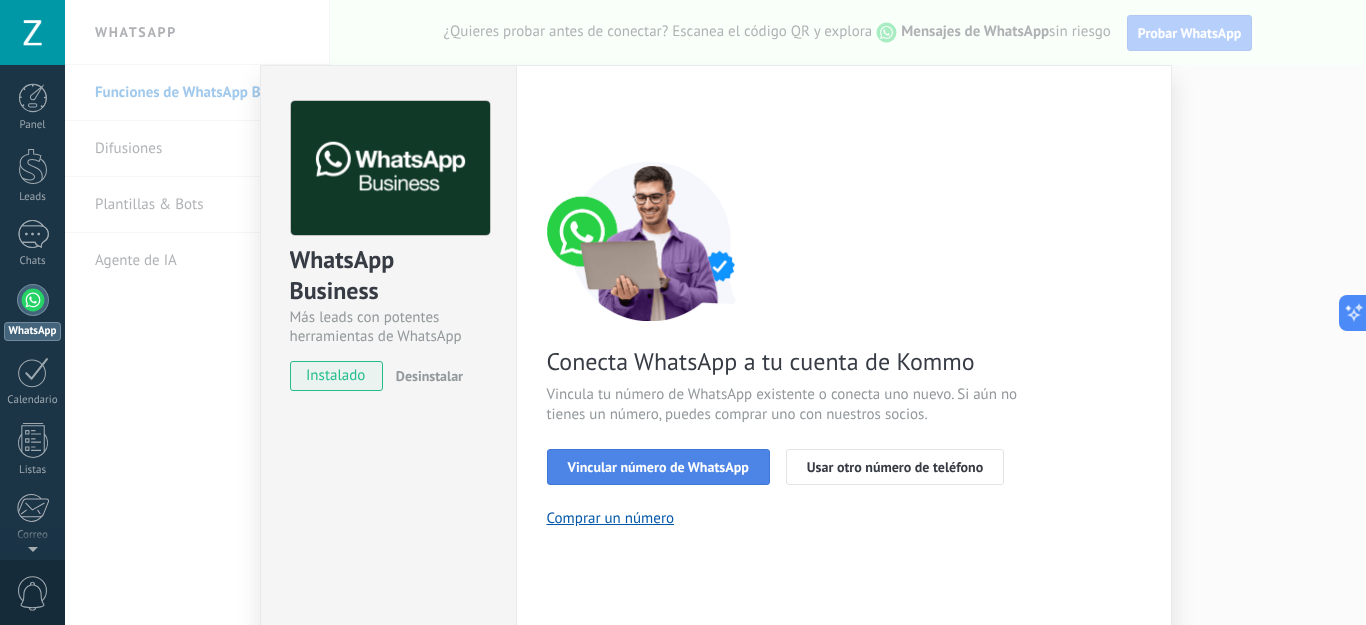 click on "Vincular número de WhatsApp" at bounding box center (658, 467) 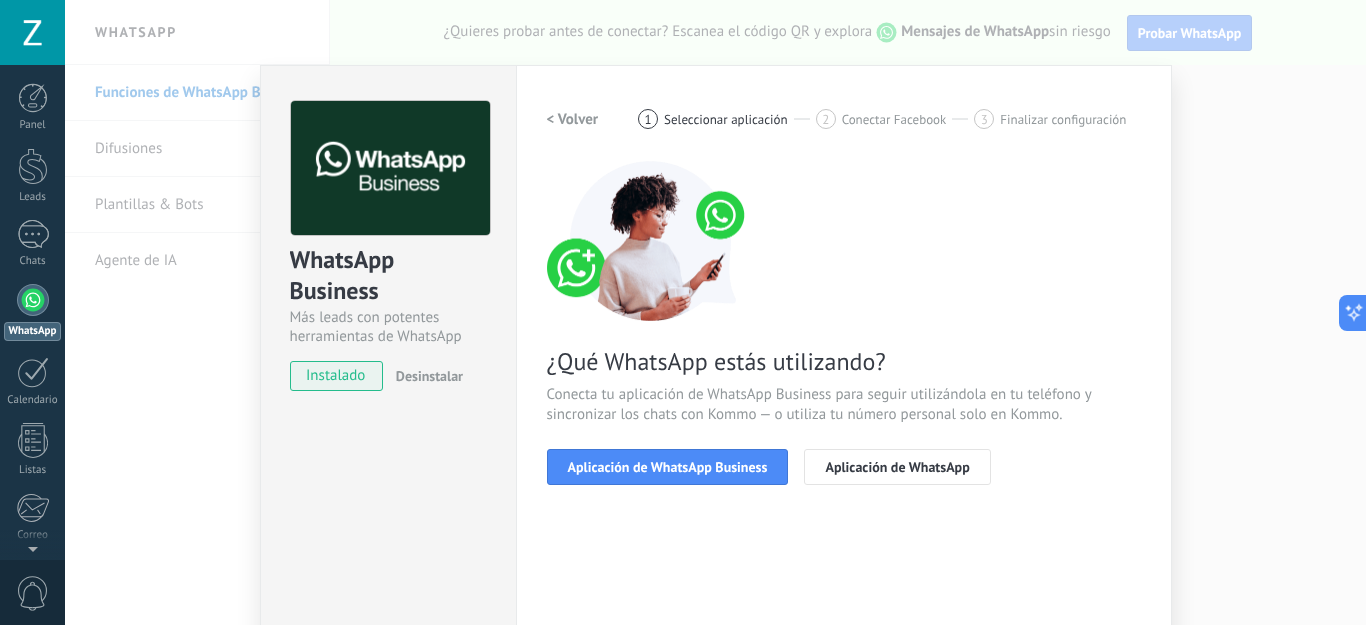 click on "Aplicación de WhatsApp Business" at bounding box center [668, 467] 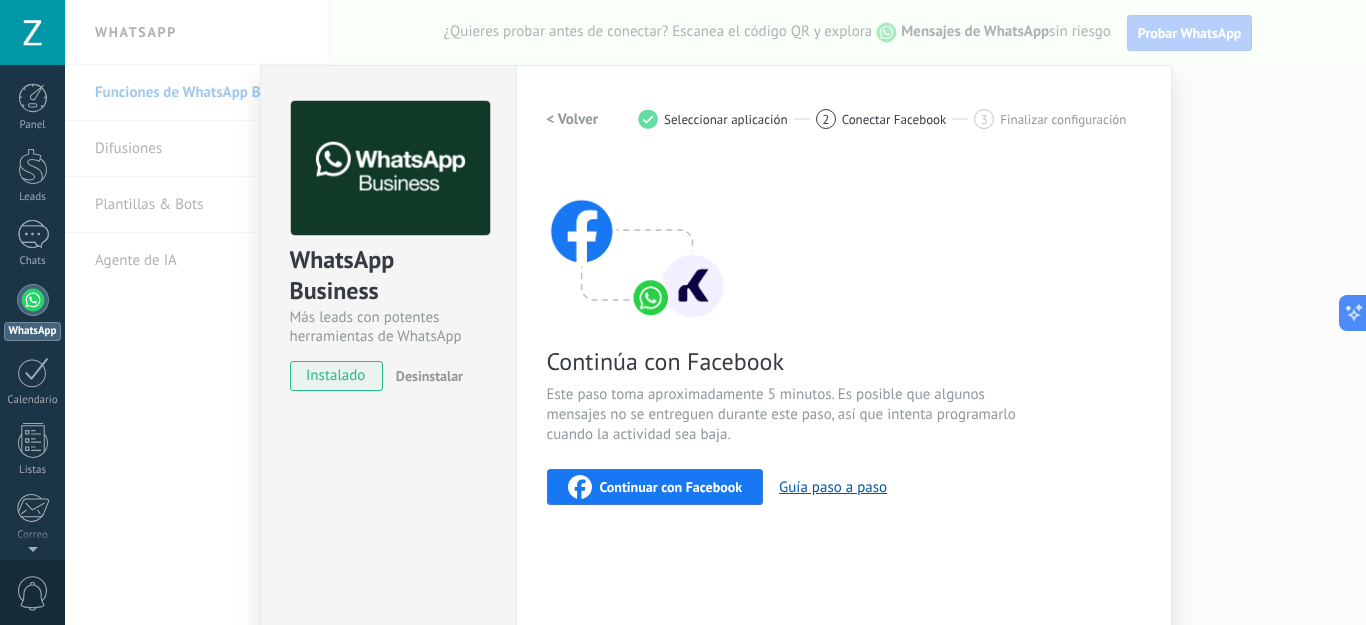 click on "Continuar con Facebook" at bounding box center (671, 487) 